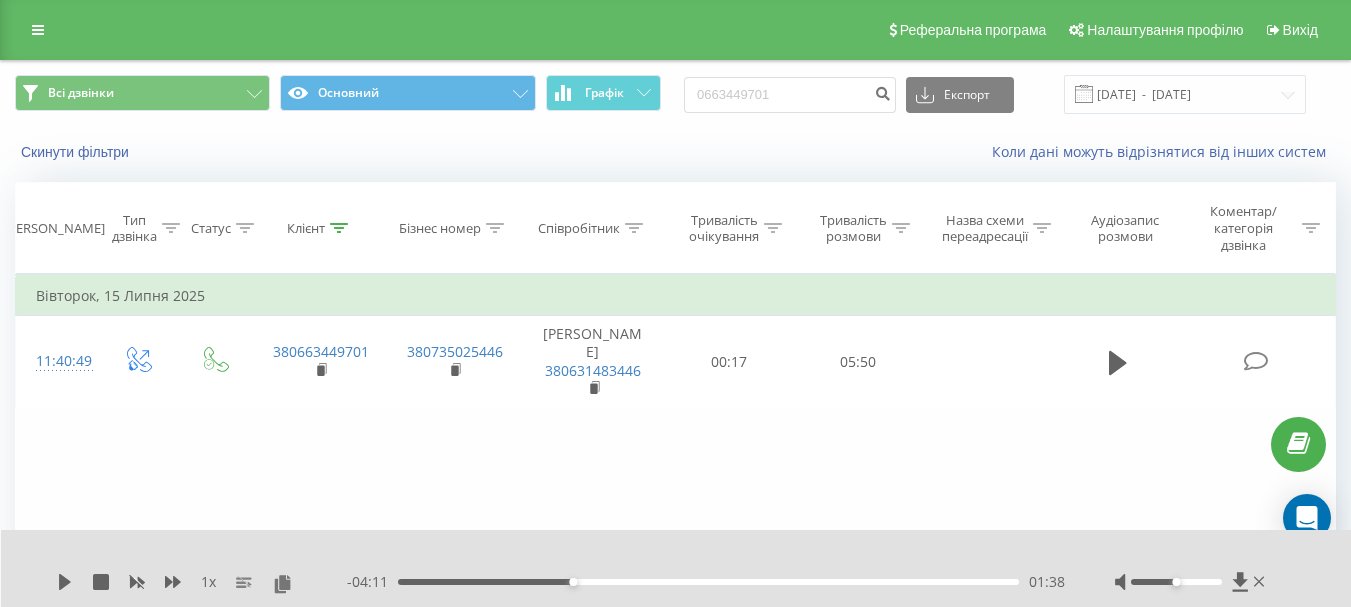 scroll, scrollTop: 0, scrollLeft: 0, axis: both 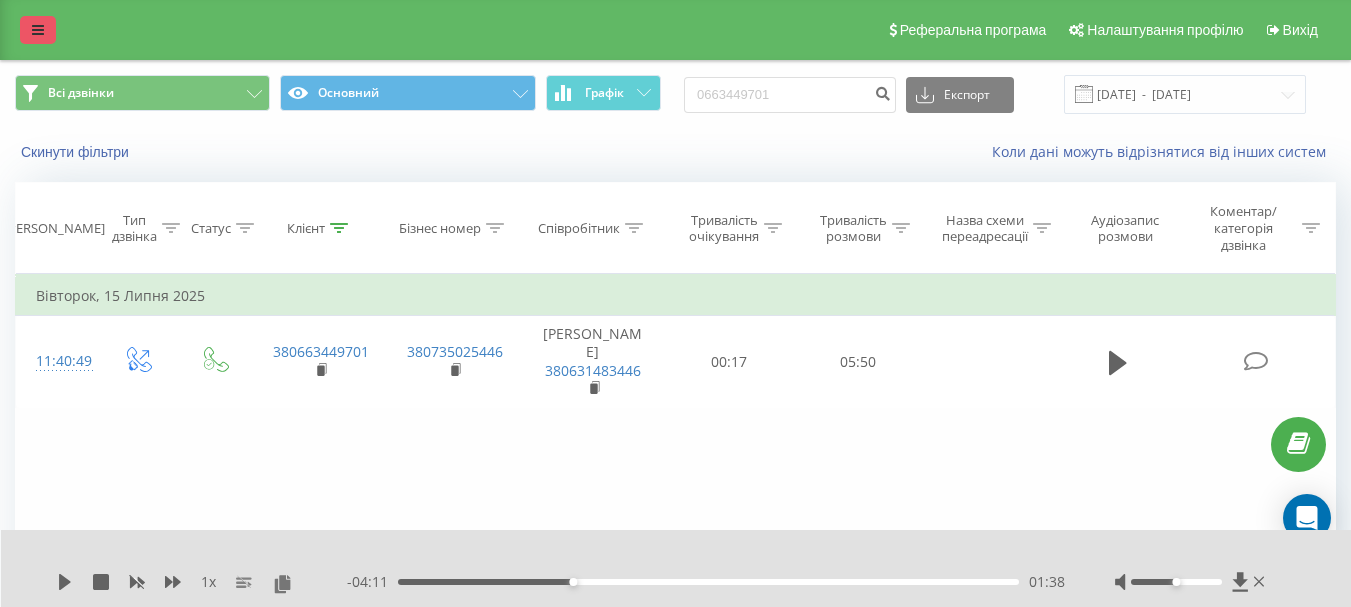 click at bounding box center (38, 30) 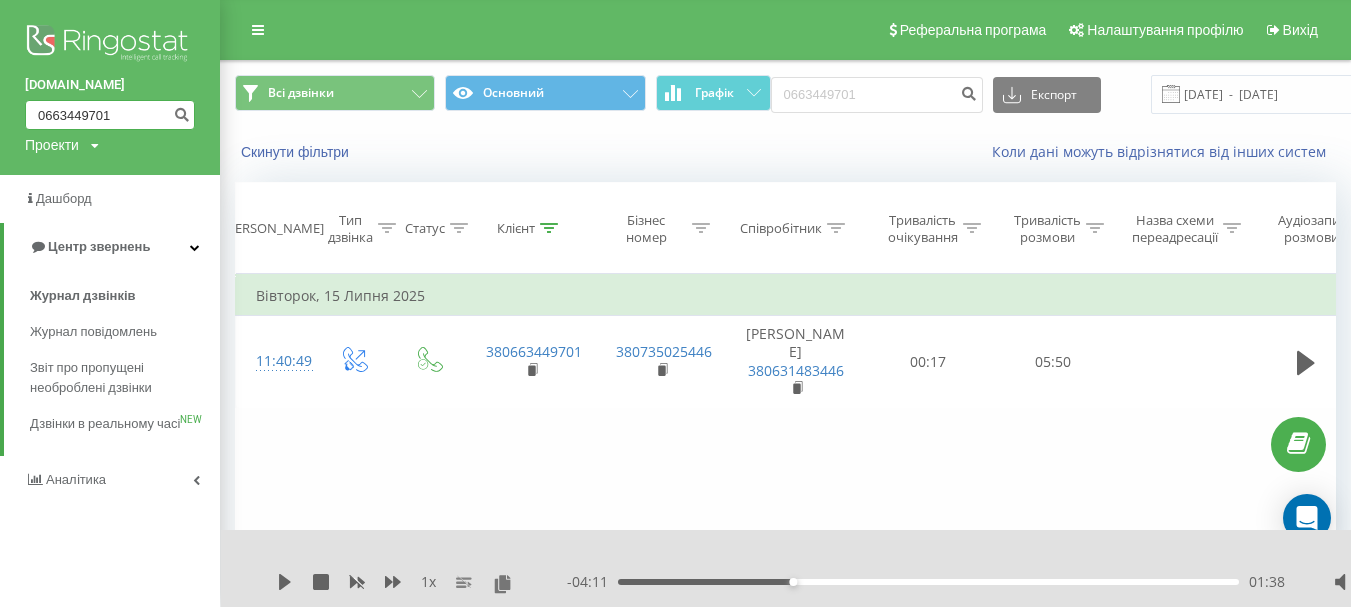 drag, startPoint x: 124, startPoint y: 115, endPoint x: 4, endPoint y: 106, distance: 120.33703 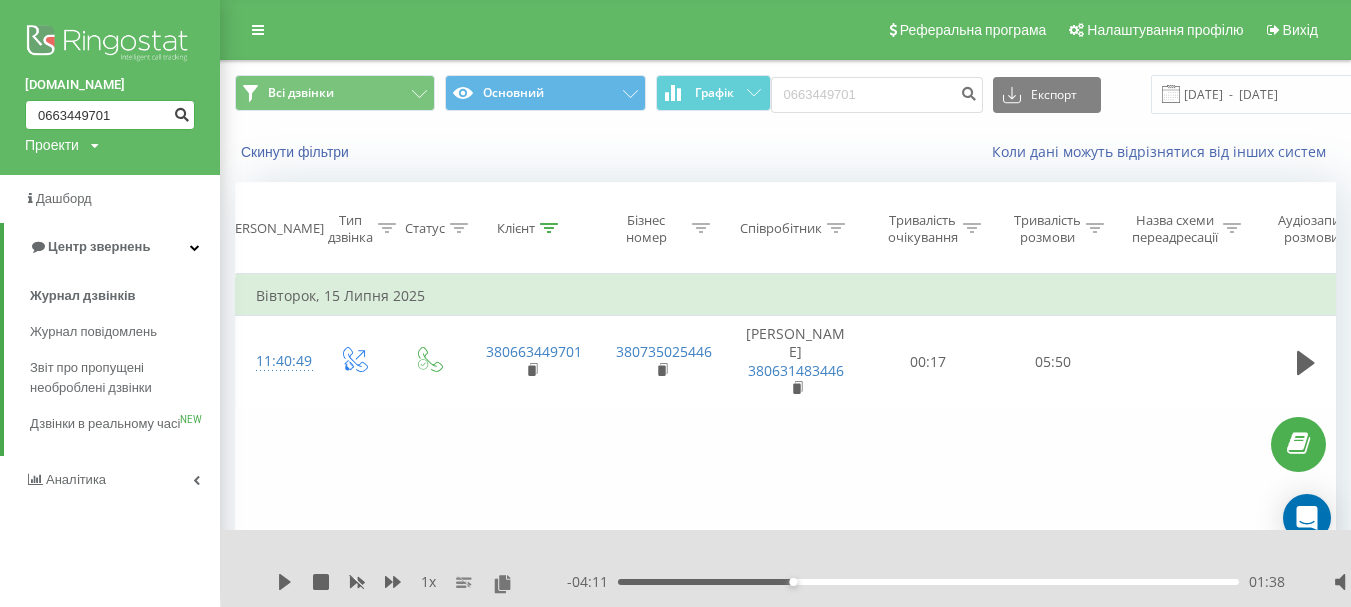 paste on "977350128" 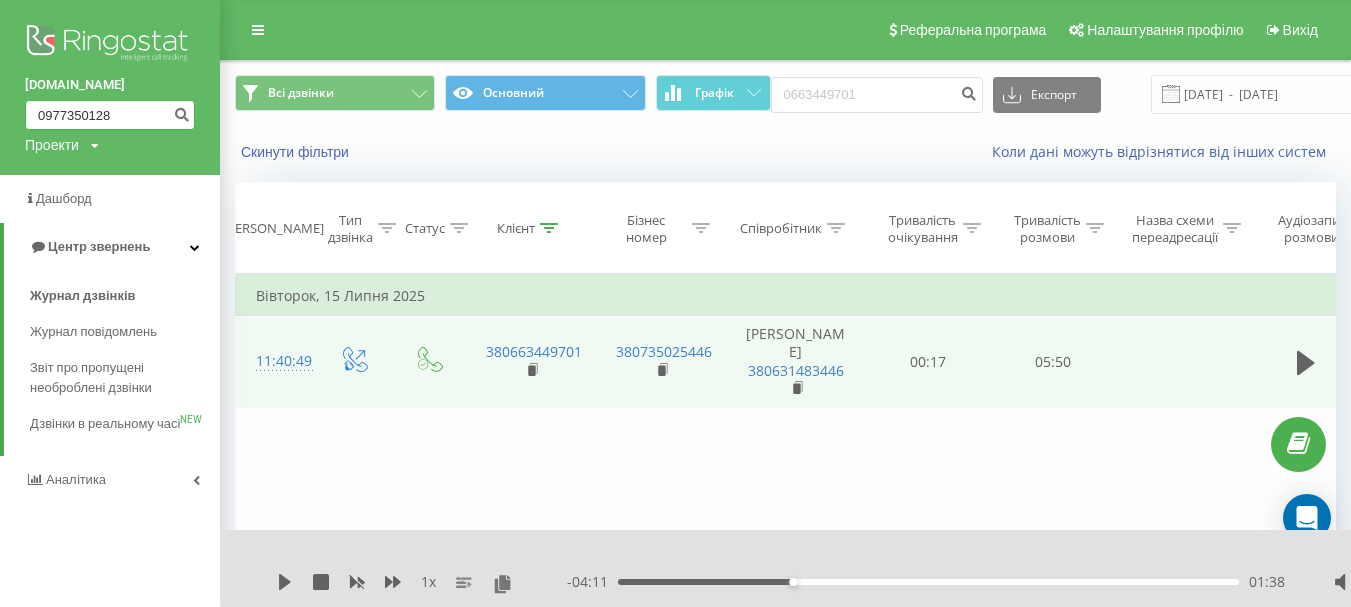 type on "0977350128" 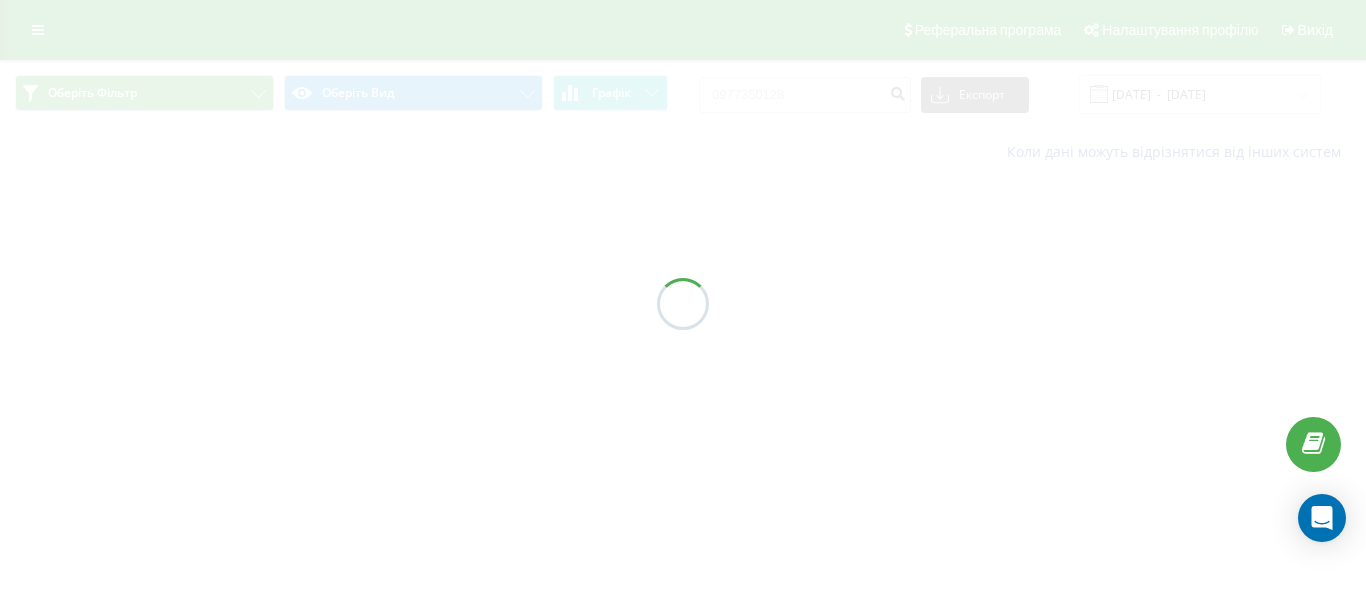 scroll, scrollTop: 0, scrollLeft: 0, axis: both 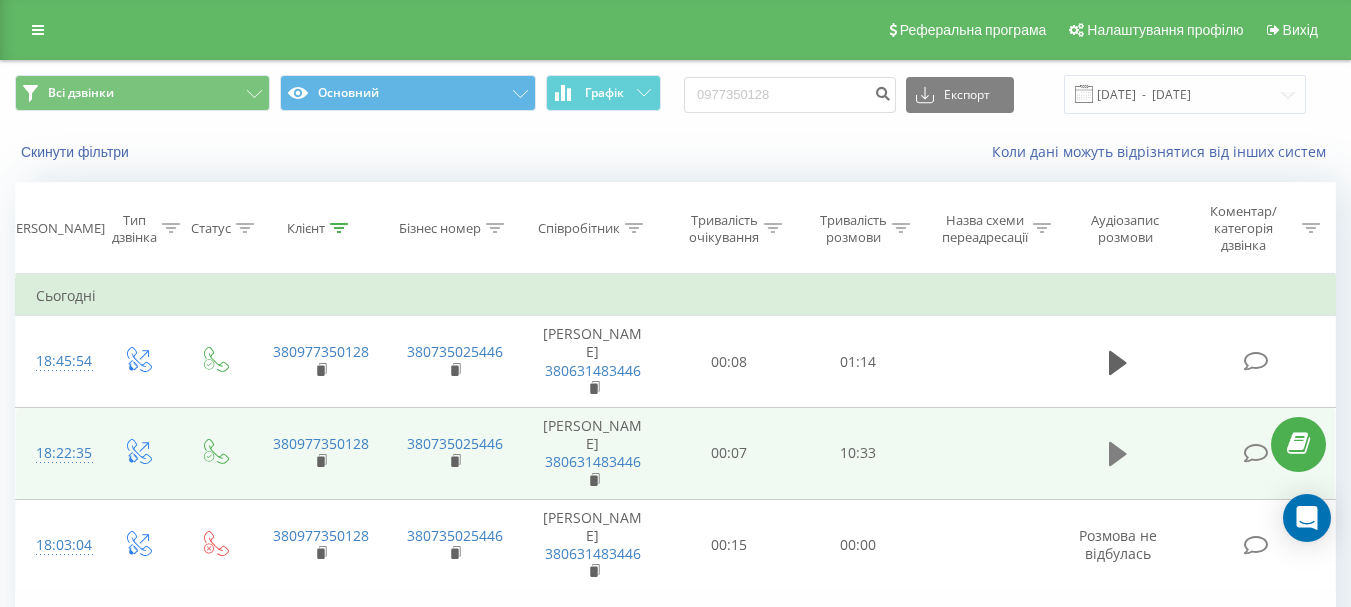 click 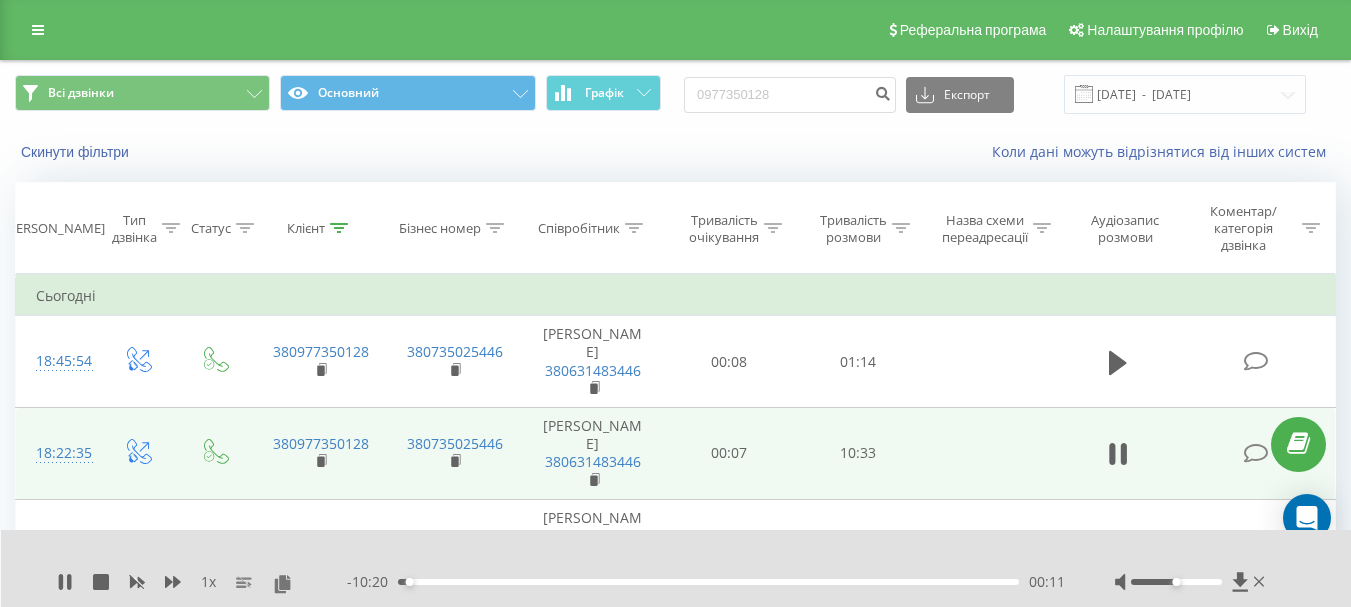 click on "00:11" at bounding box center (708, 582) 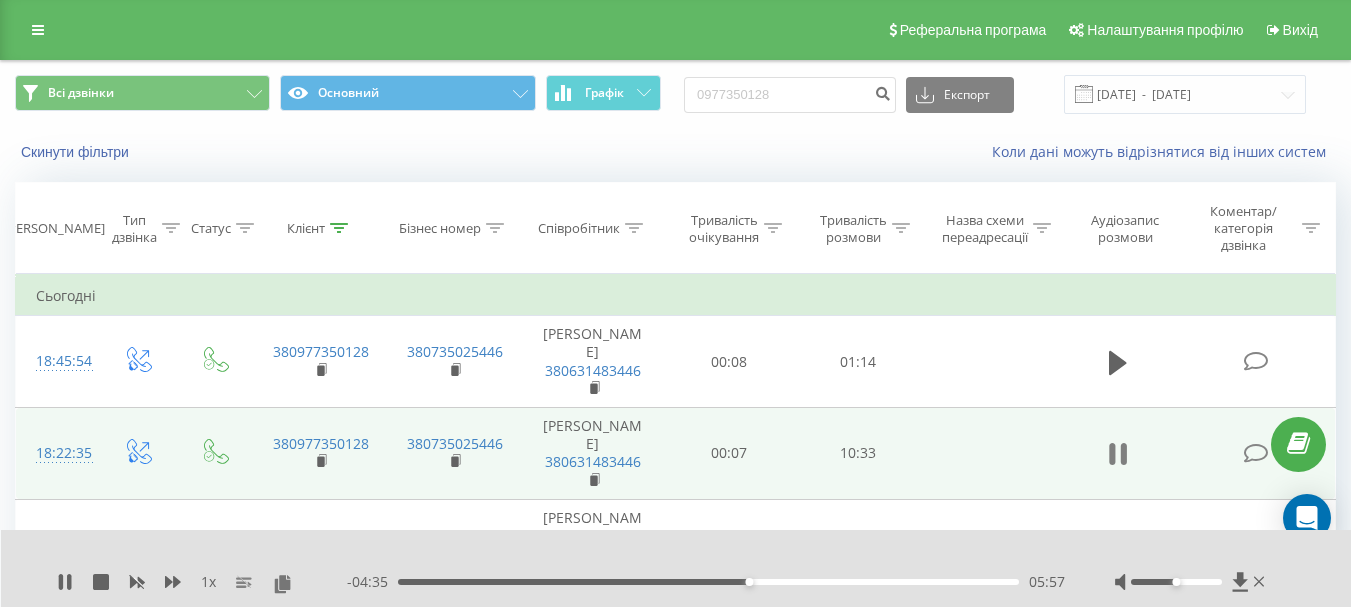click 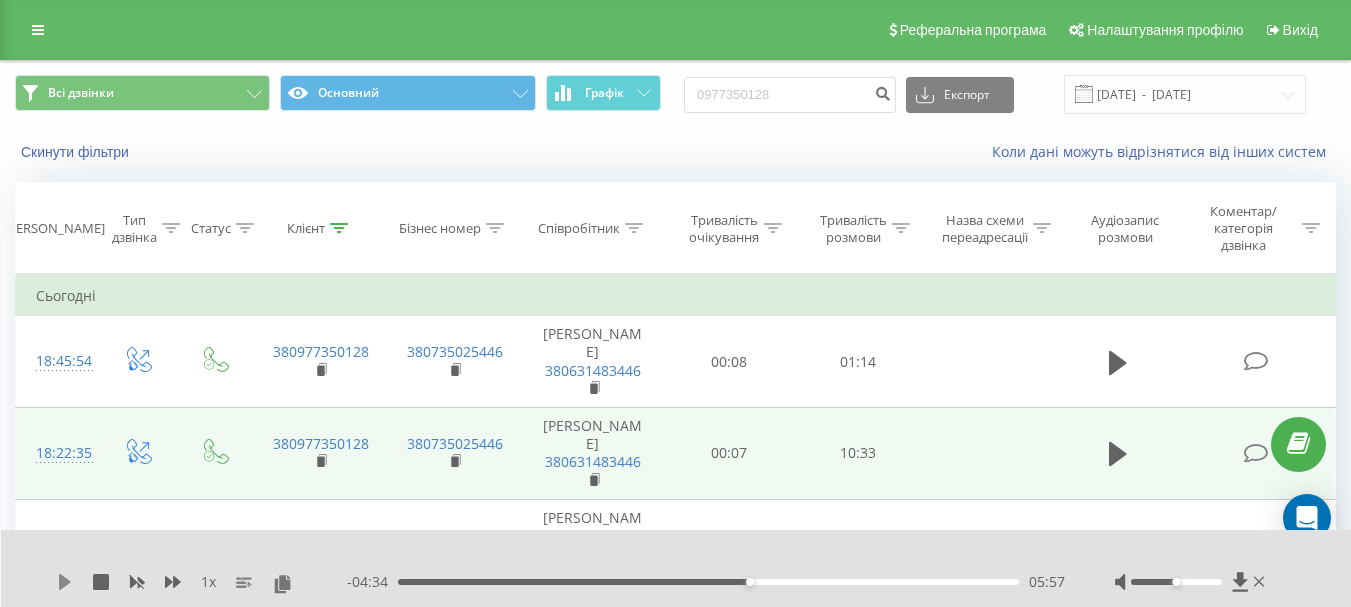 click 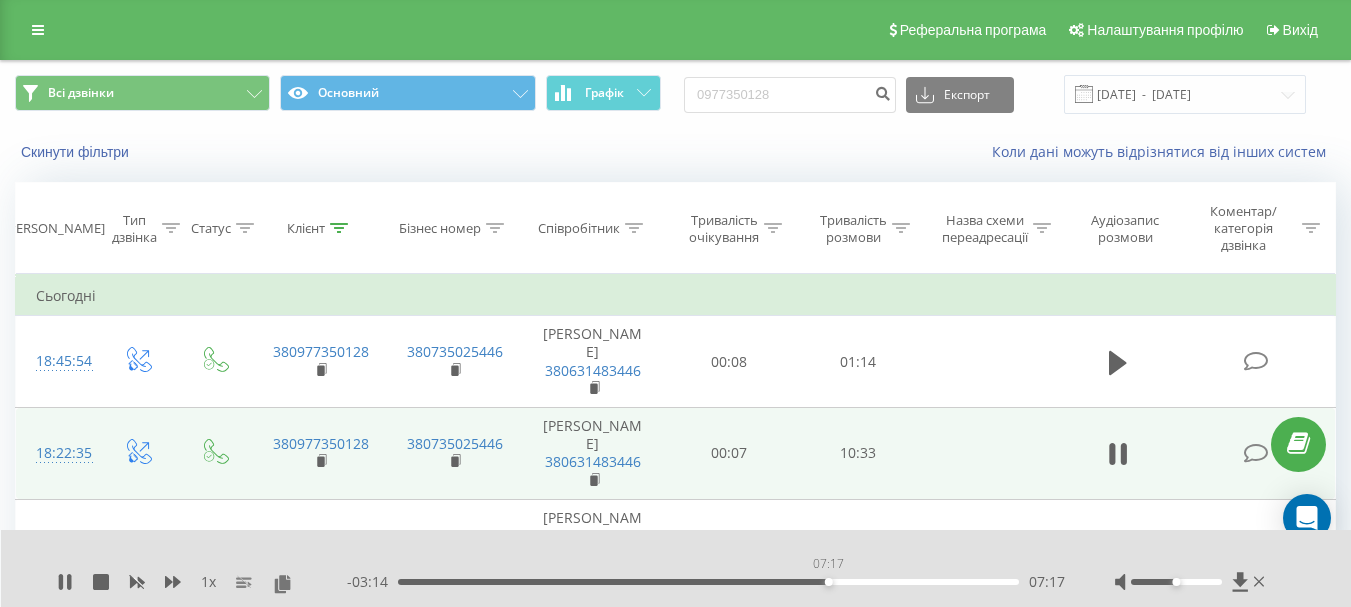 click on "07:17" at bounding box center (708, 582) 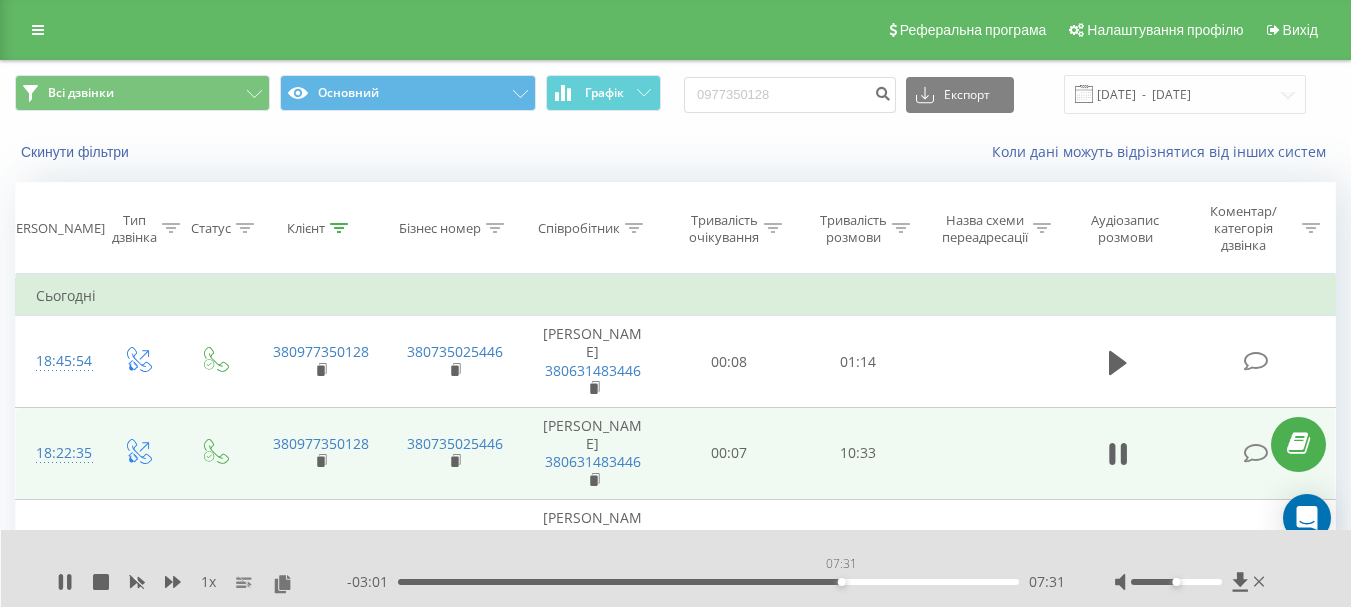 click on "07:31" at bounding box center (708, 582) 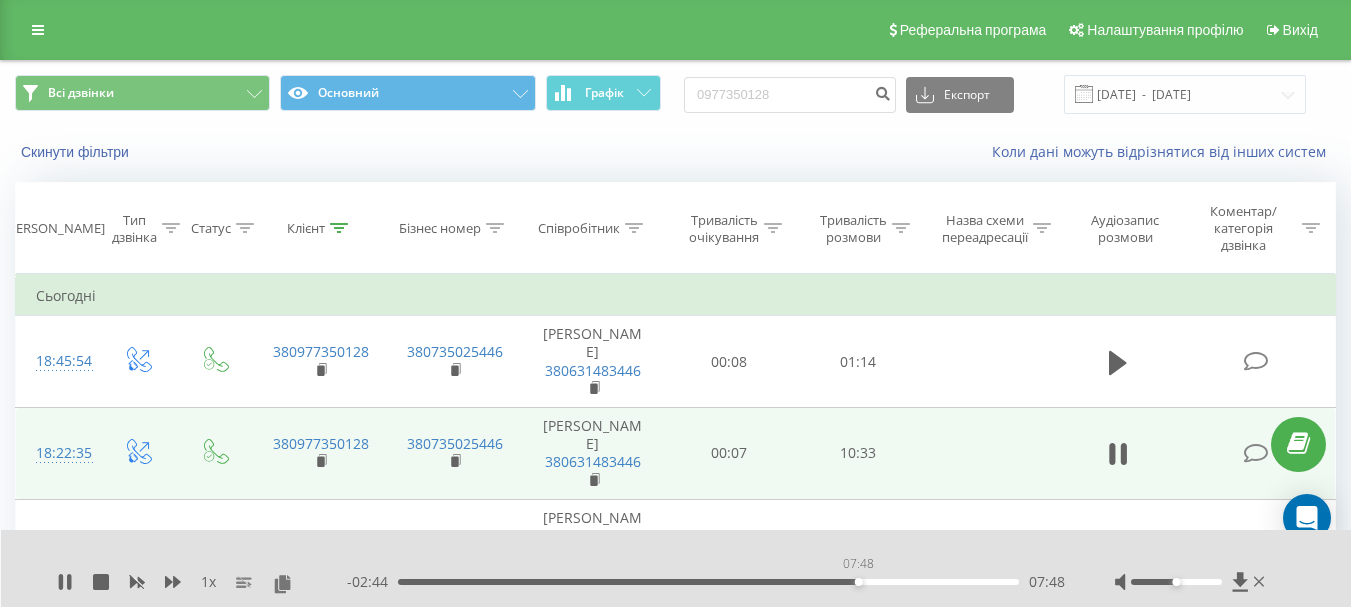 click on "07:48" at bounding box center (708, 582) 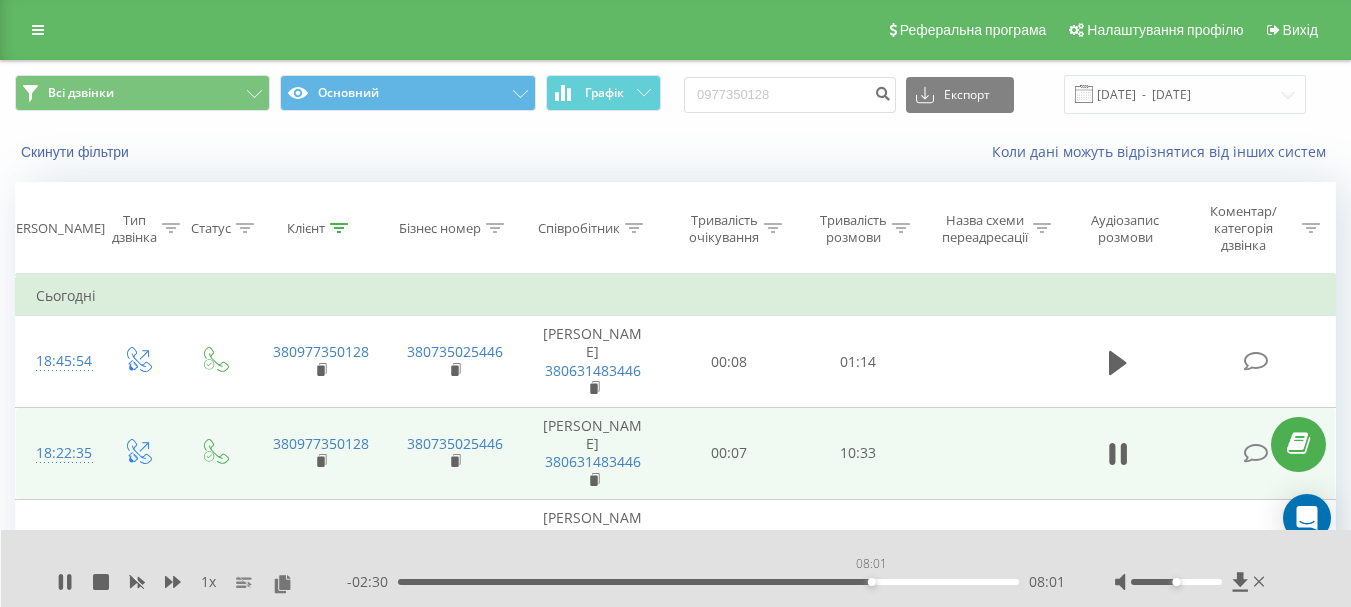 click on "08:01" at bounding box center [708, 582] 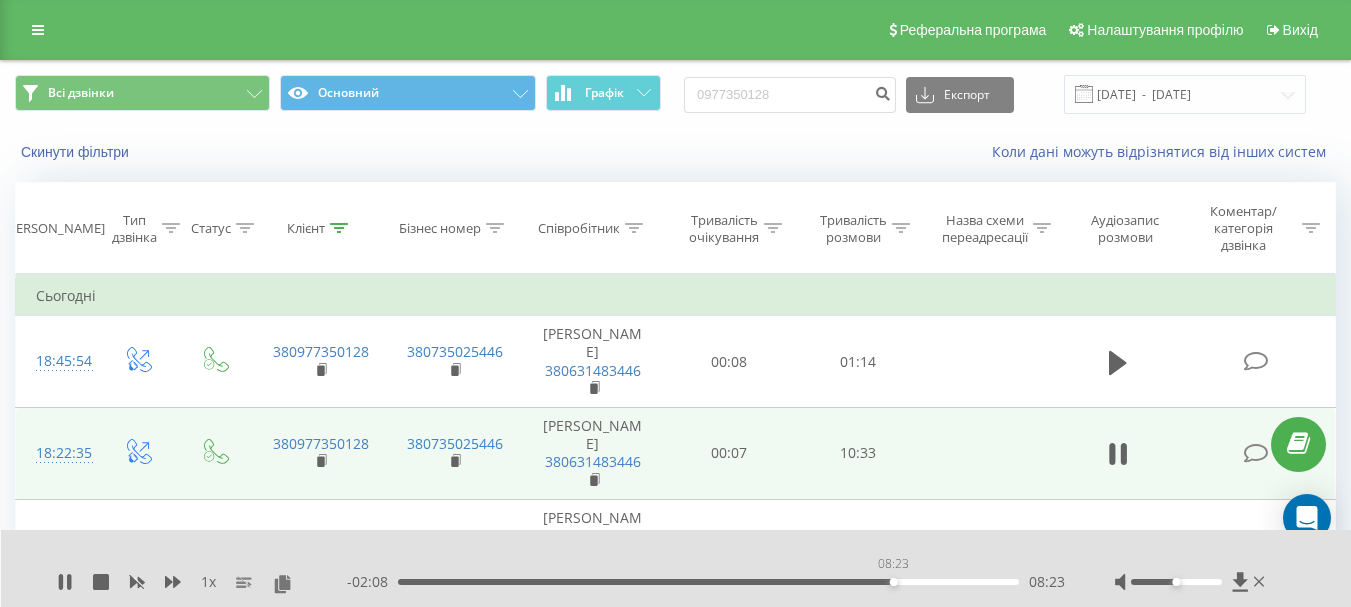 click on "08:23" at bounding box center [708, 582] 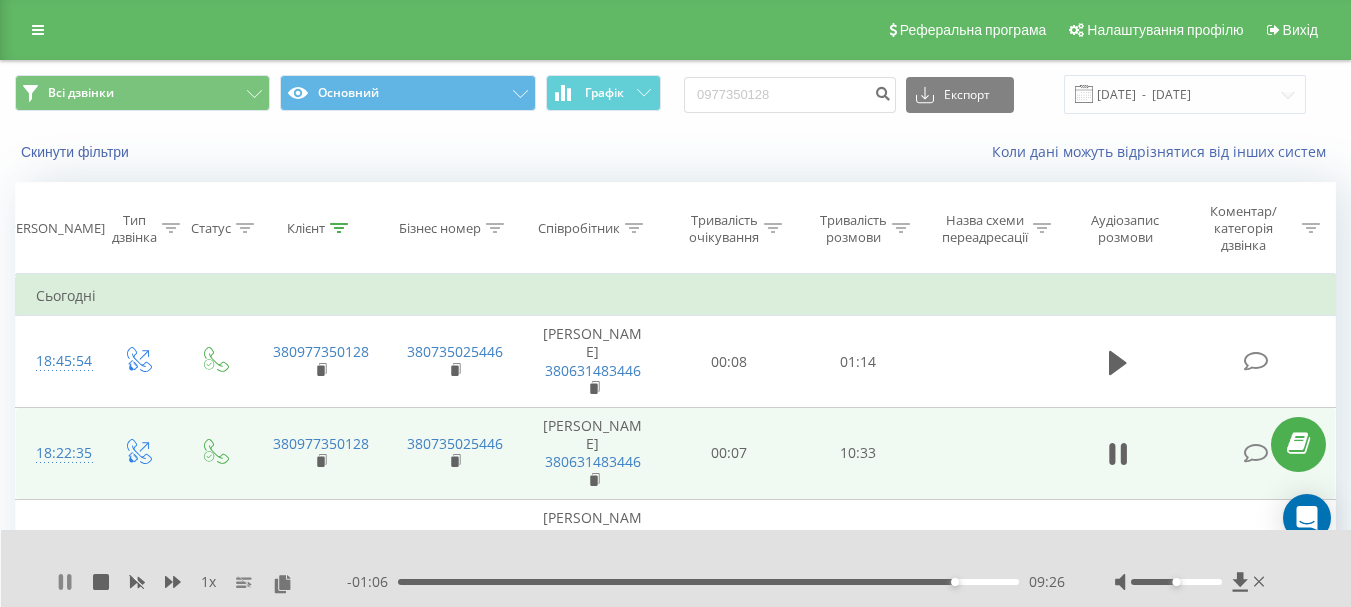 click 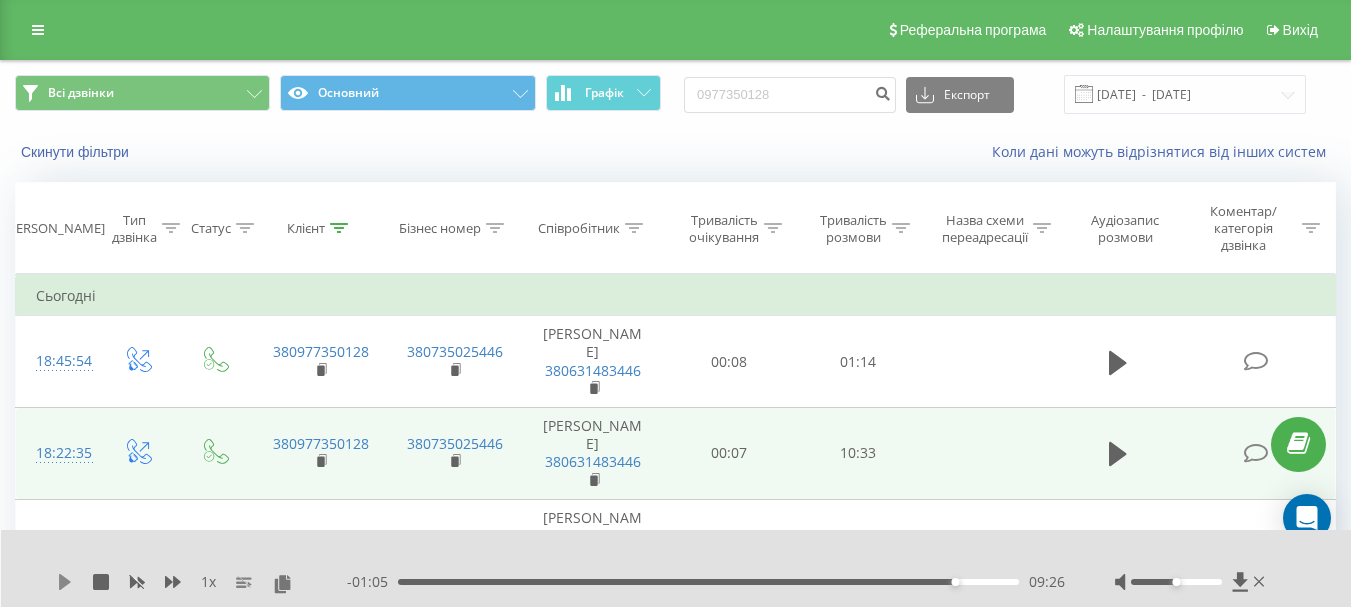 click 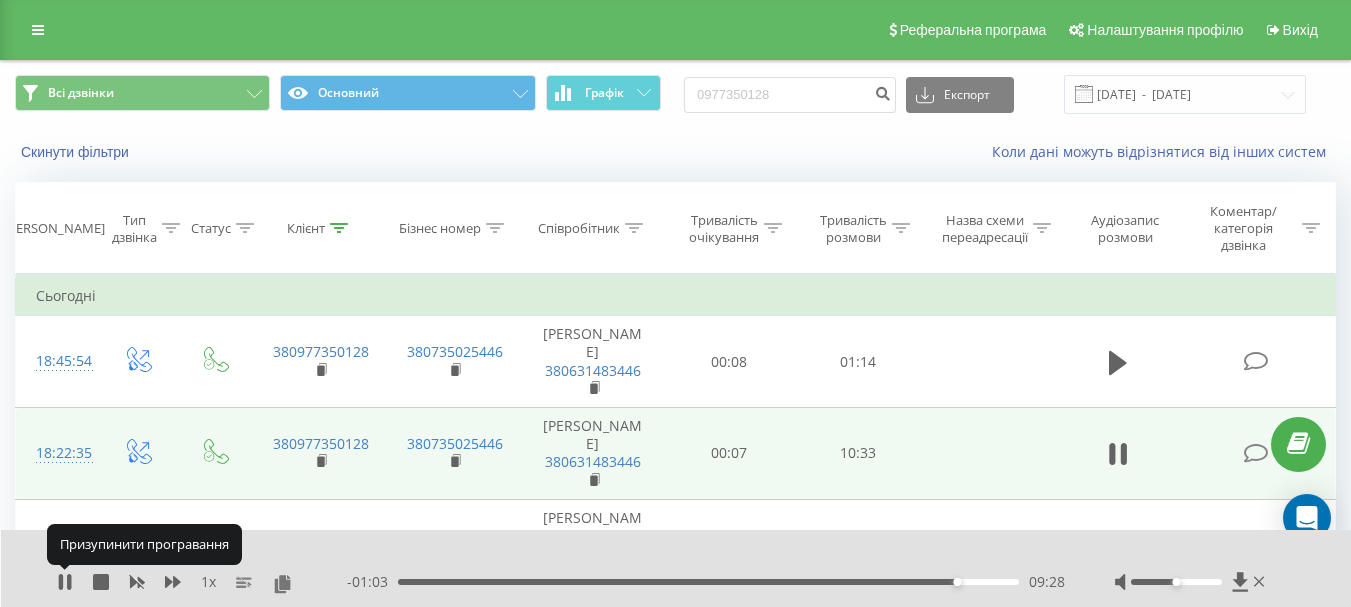 click 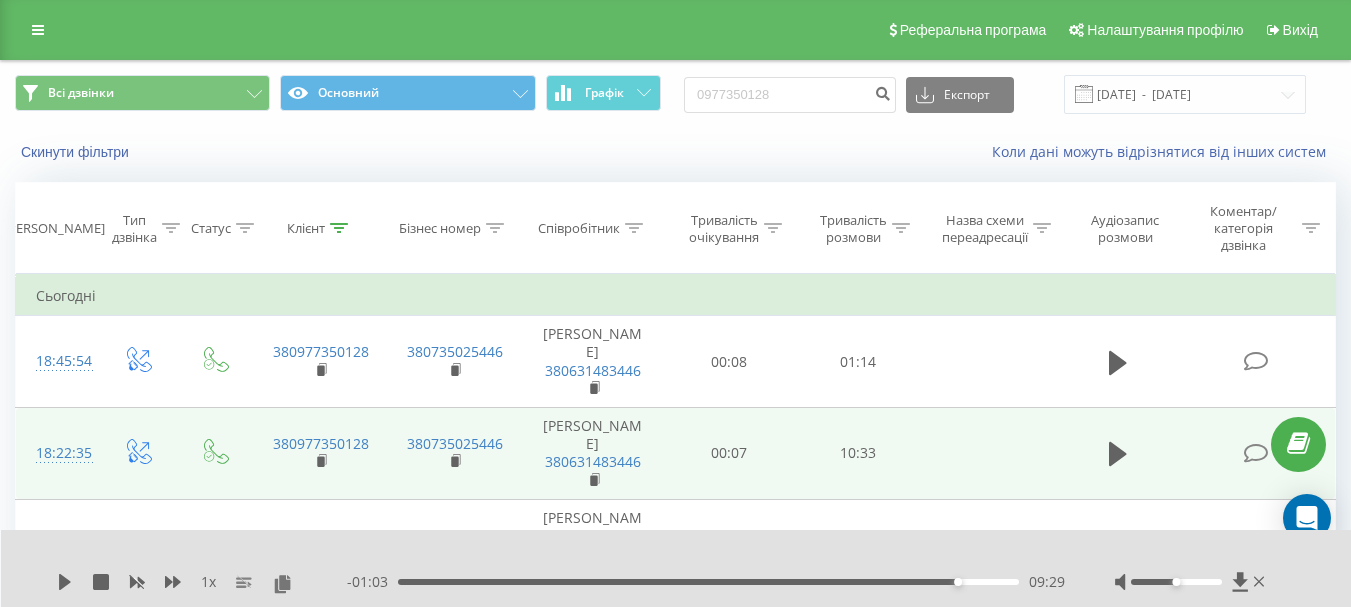 click on "09:29" at bounding box center (708, 582) 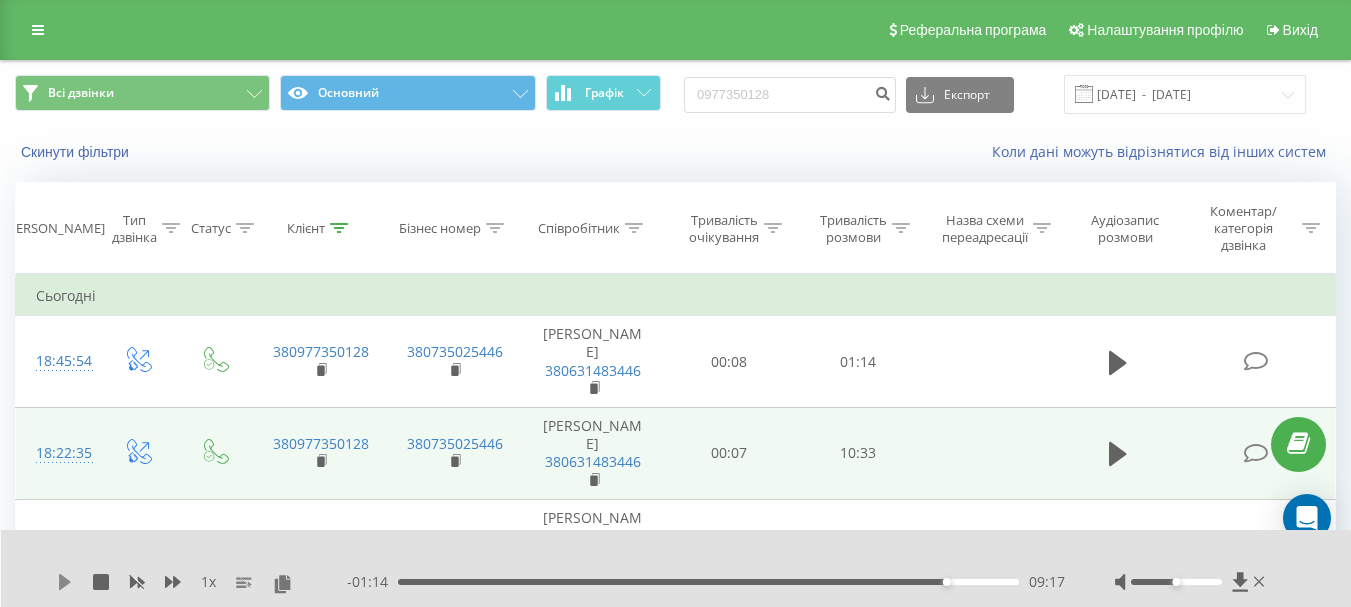 click 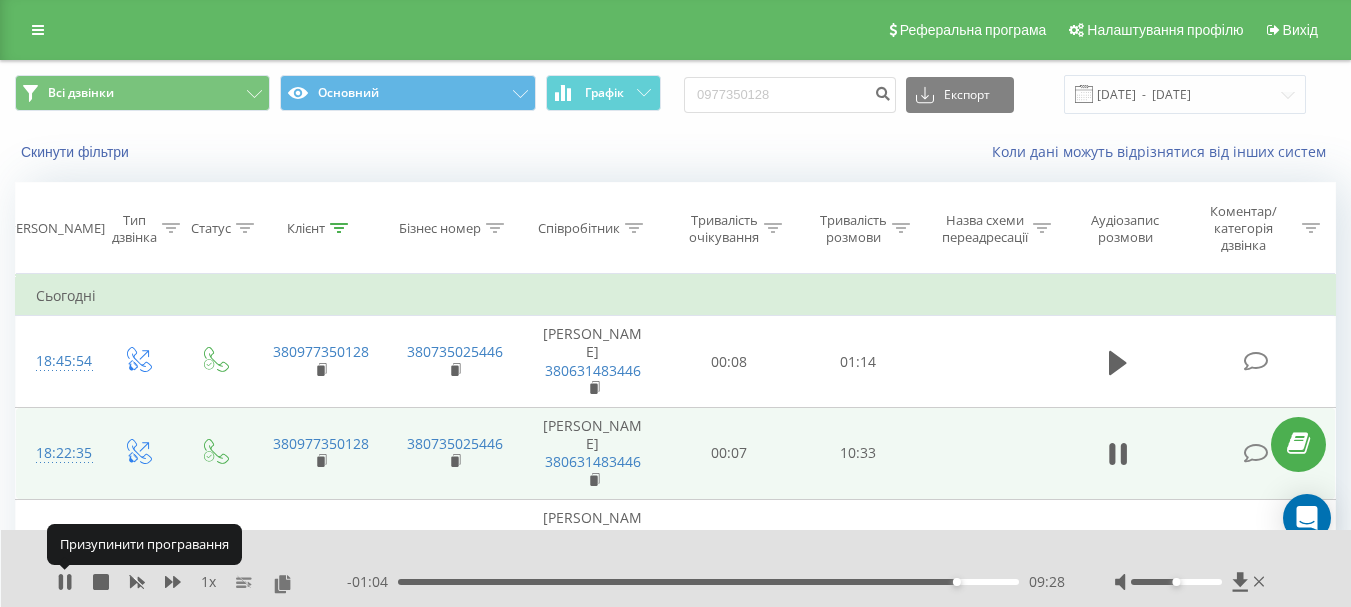 click 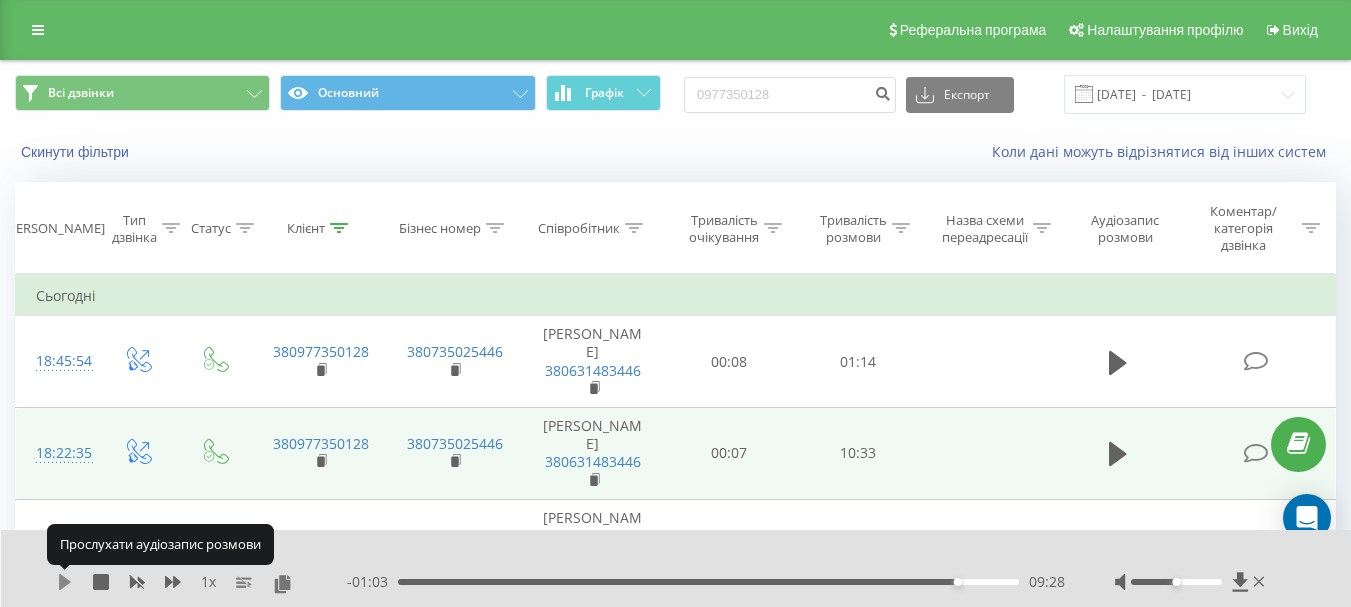 click 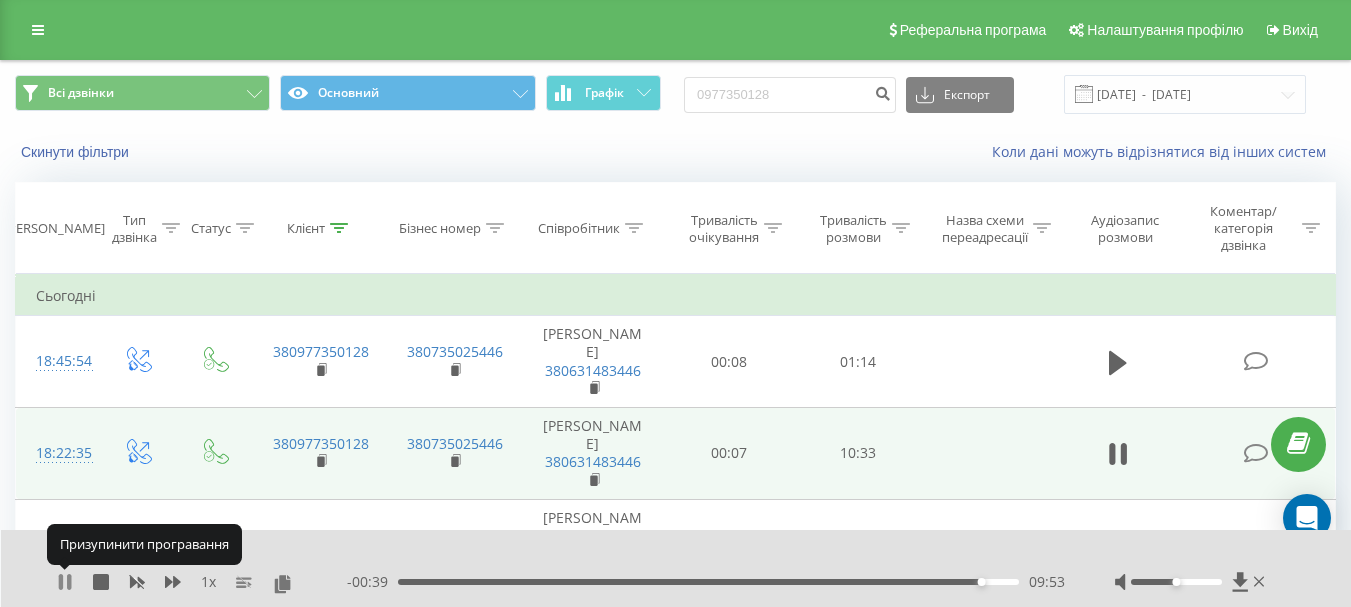 click 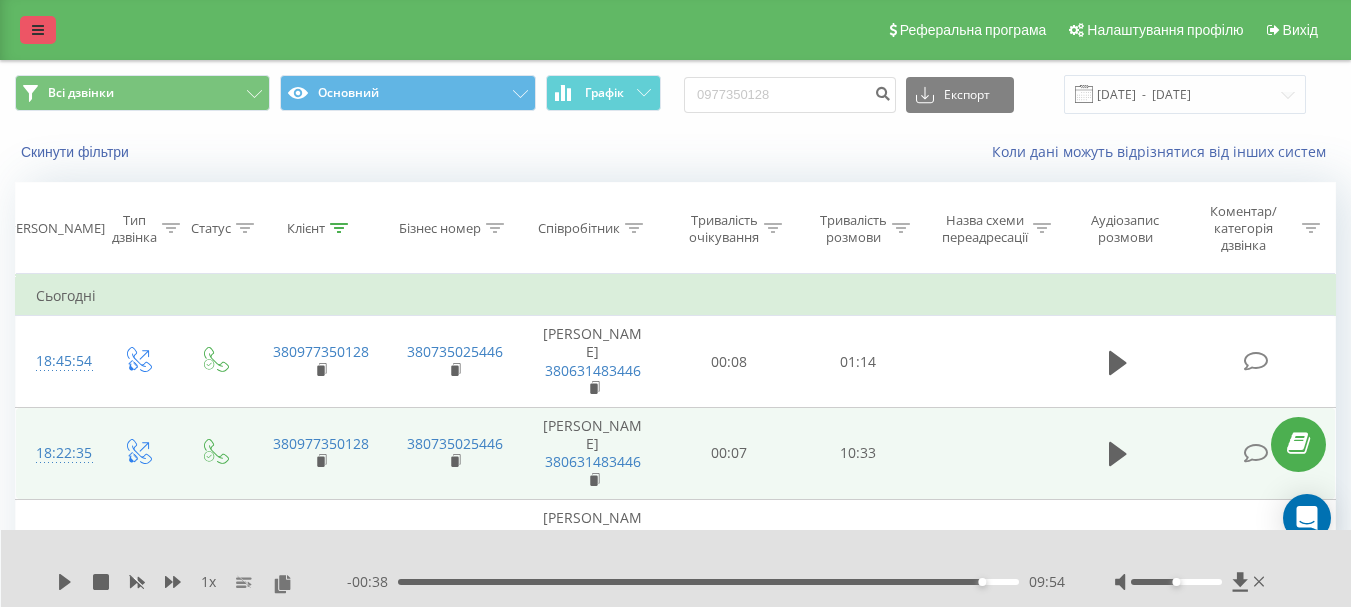 click at bounding box center [38, 30] 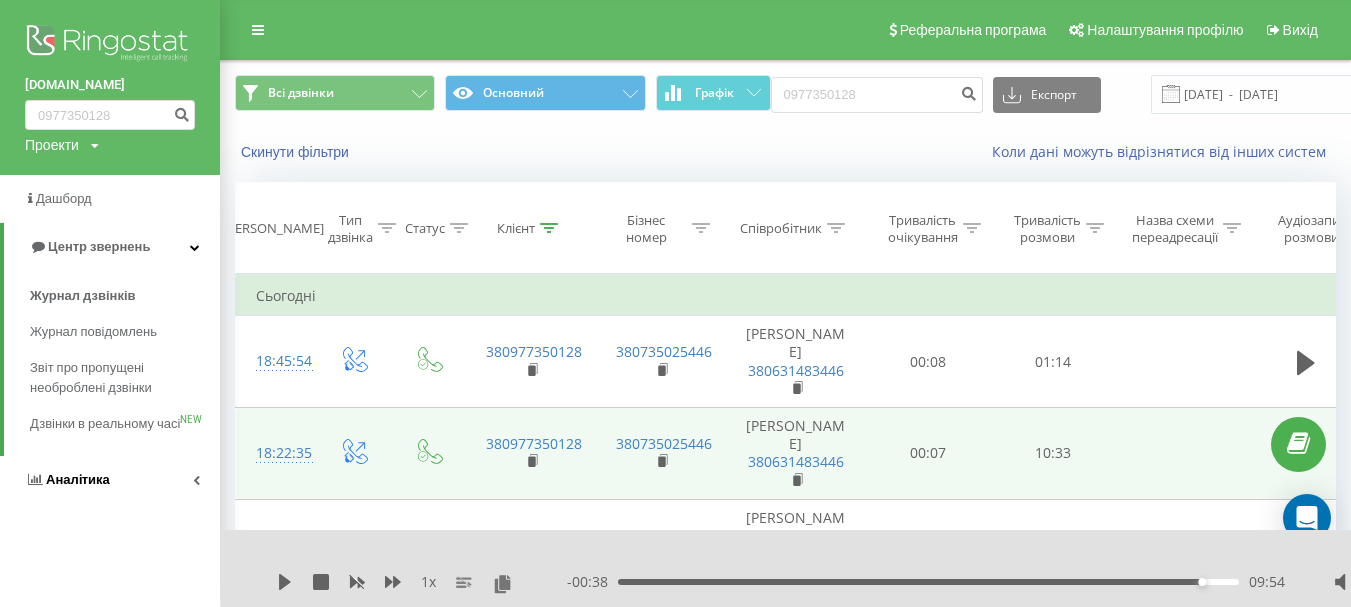 click on "Аналiтика" at bounding box center [78, 479] 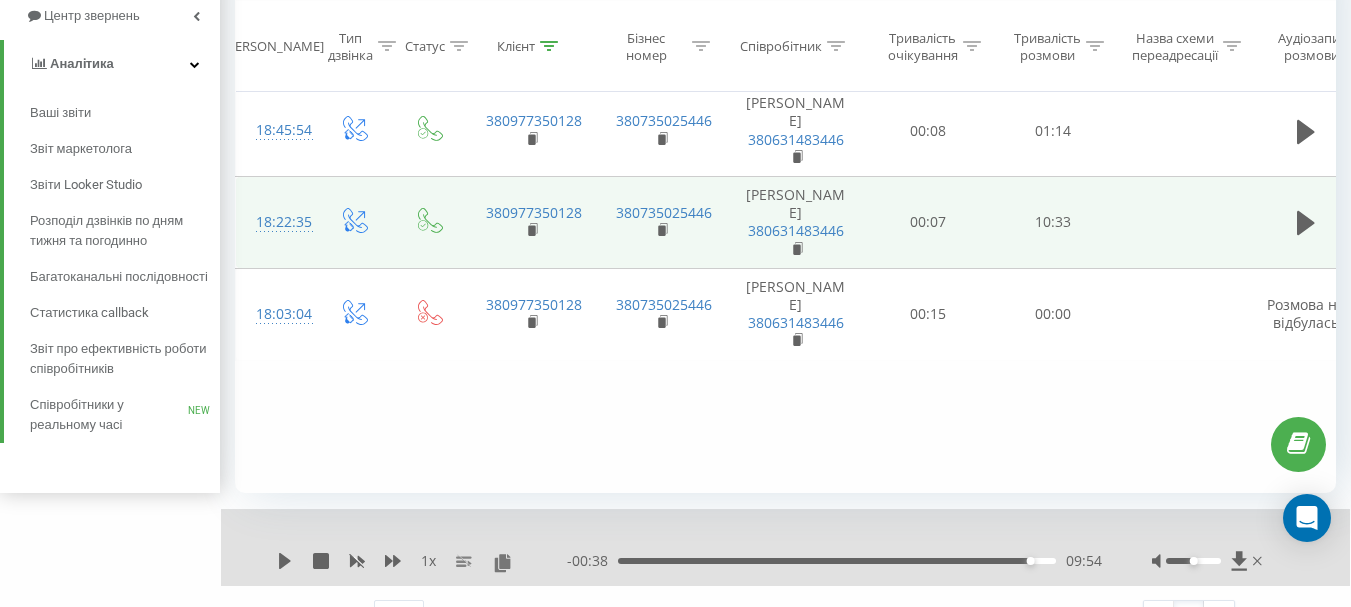 scroll, scrollTop: 269, scrollLeft: 0, axis: vertical 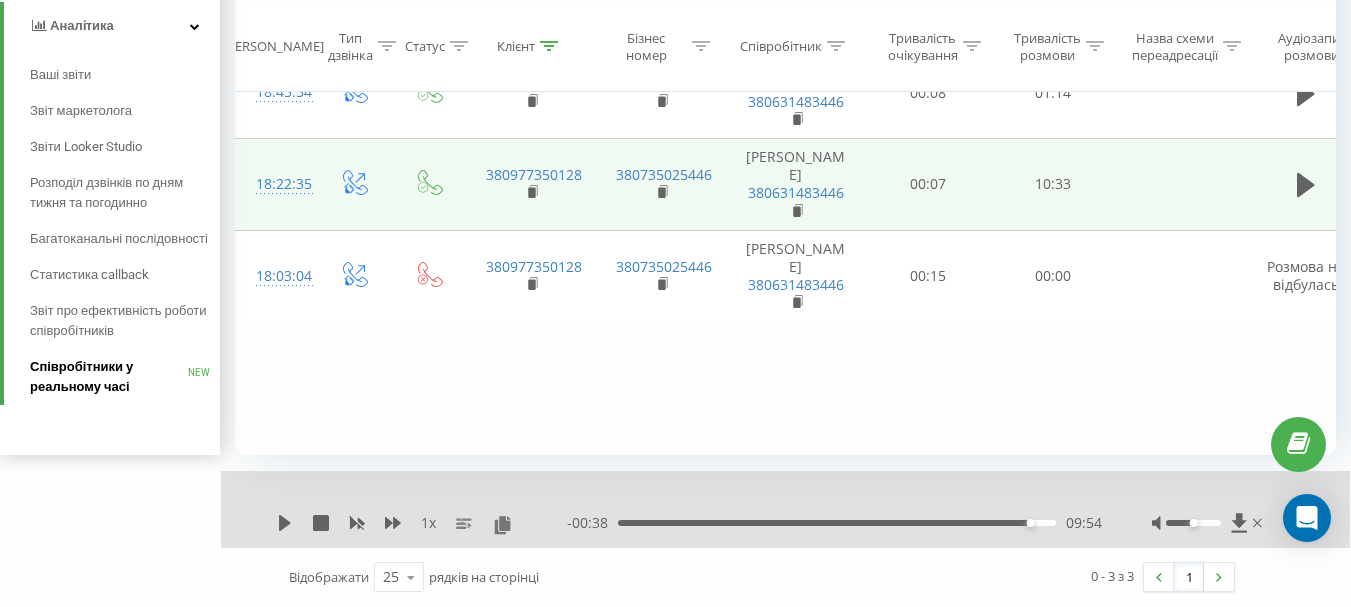 click on "Співробітники у реальному часі" at bounding box center [109, 377] 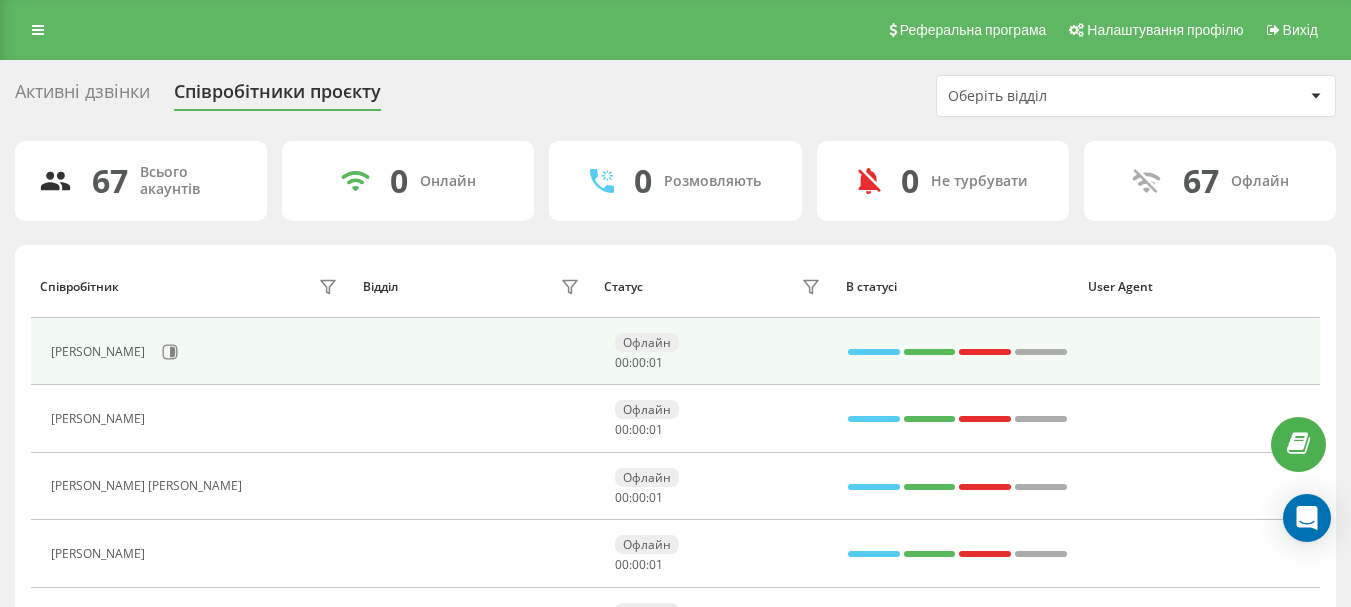 scroll, scrollTop: 0, scrollLeft: 0, axis: both 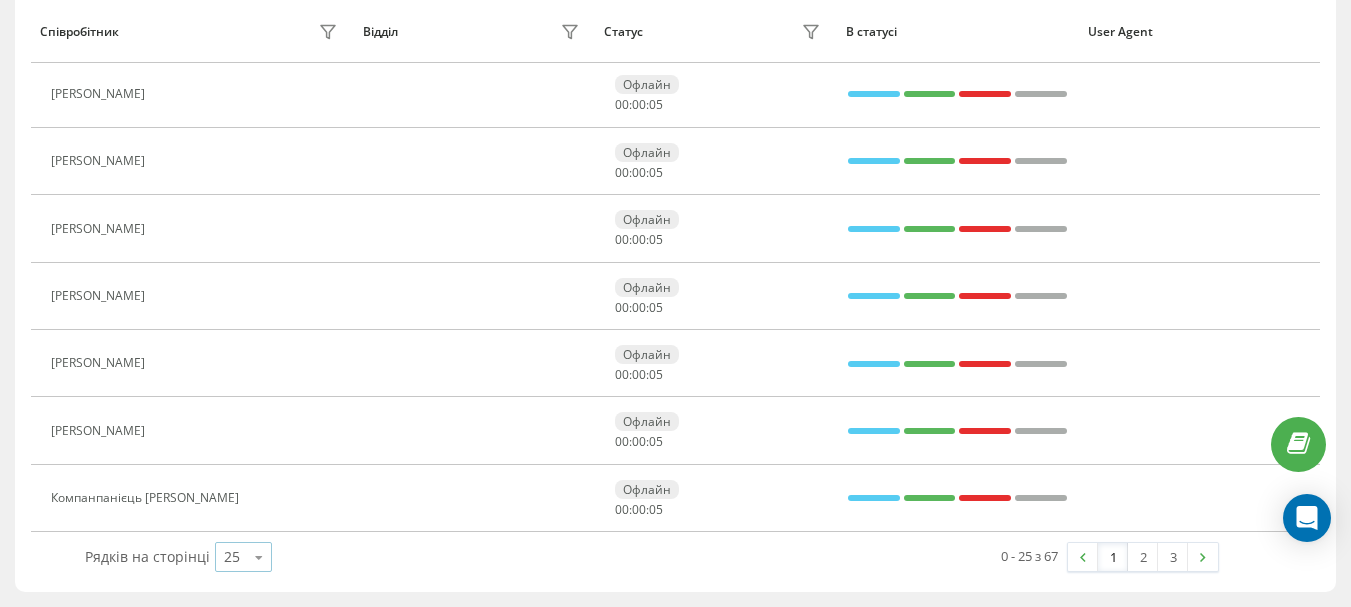 click at bounding box center (259, 557) 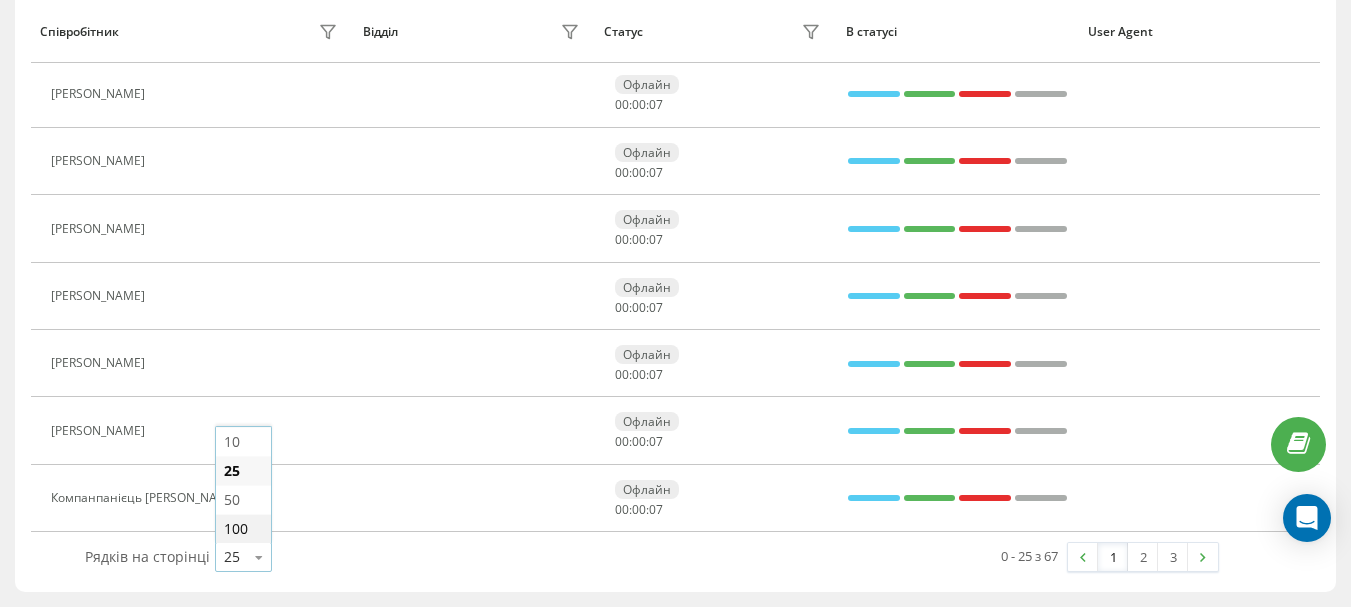 click on "100" at bounding box center [236, 528] 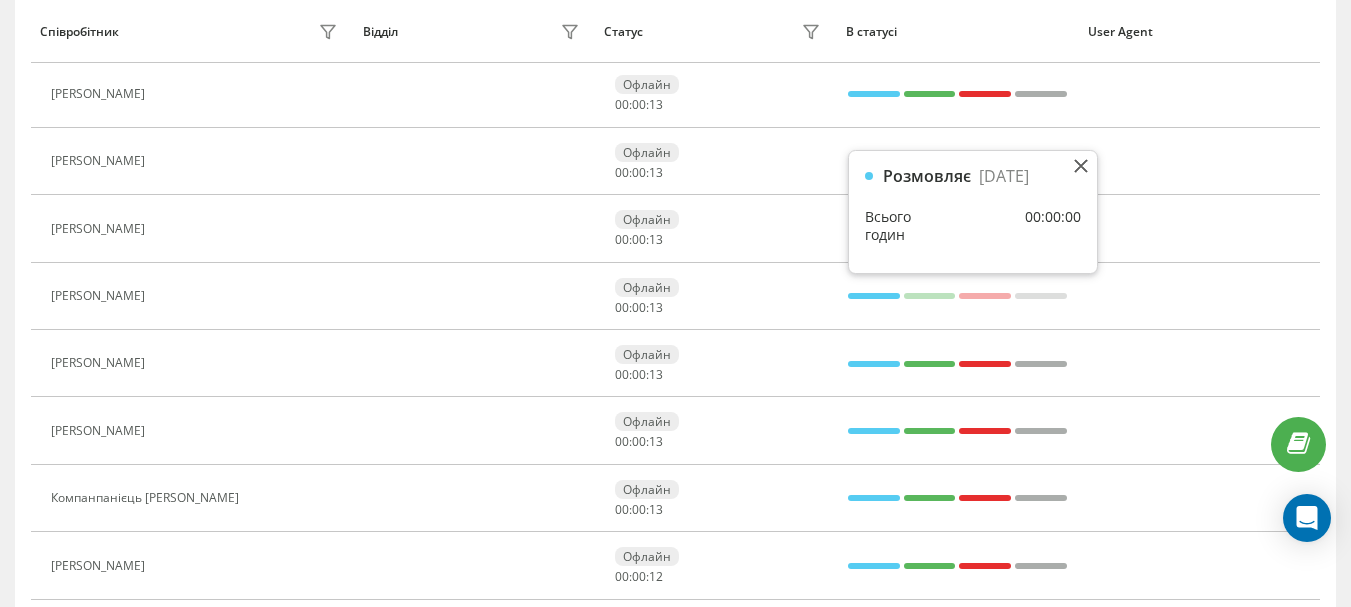scroll, scrollTop: 3351, scrollLeft: 0, axis: vertical 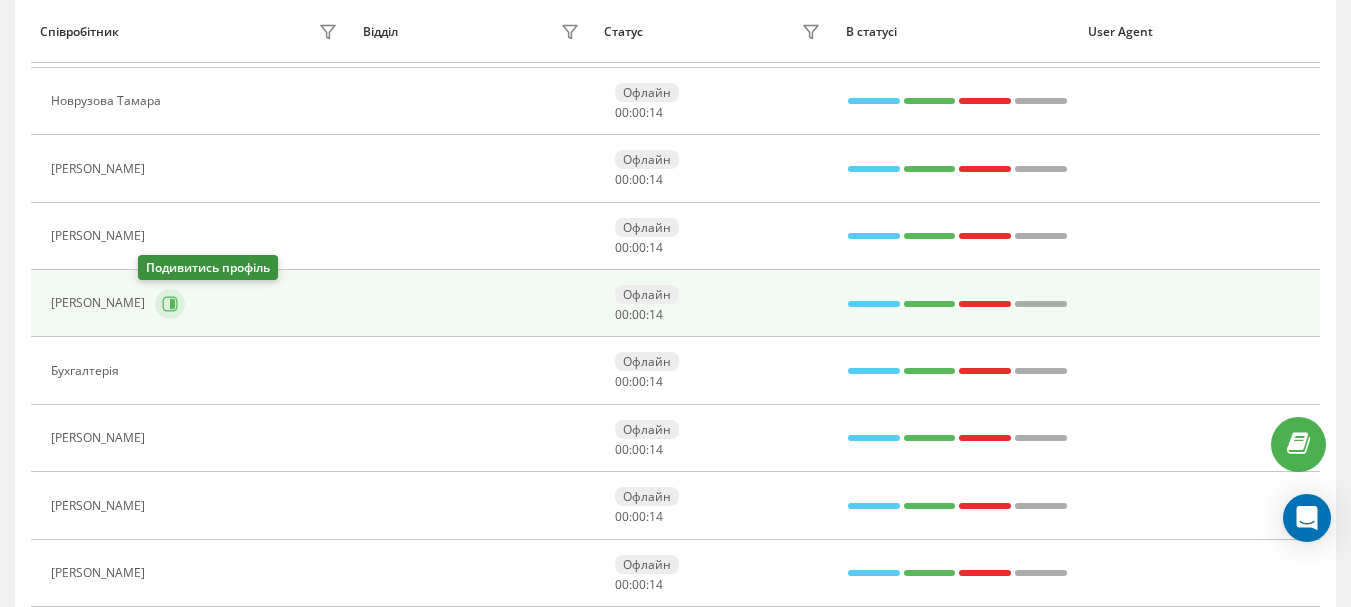 click 